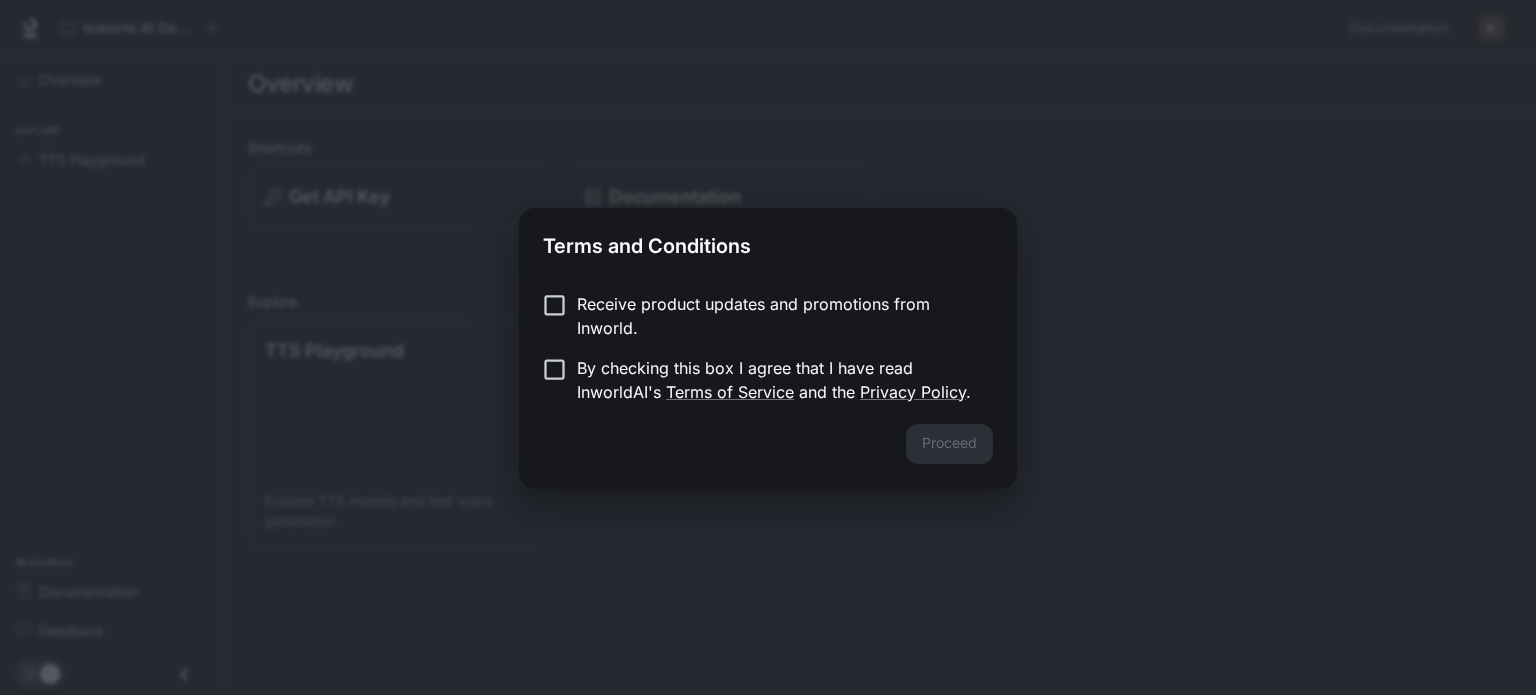 scroll, scrollTop: 0, scrollLeft: 0, axis: both 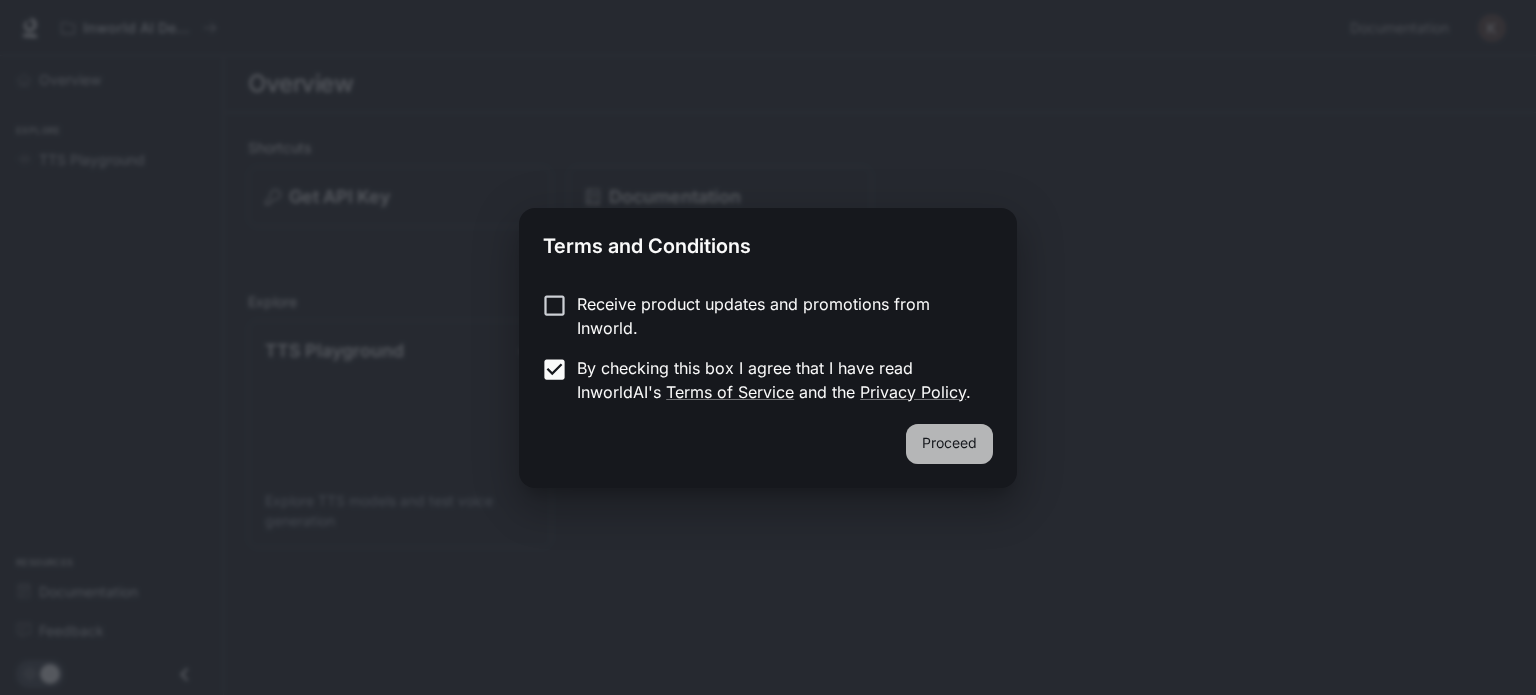 click on "Proceed" at bounding box center [949, 444] 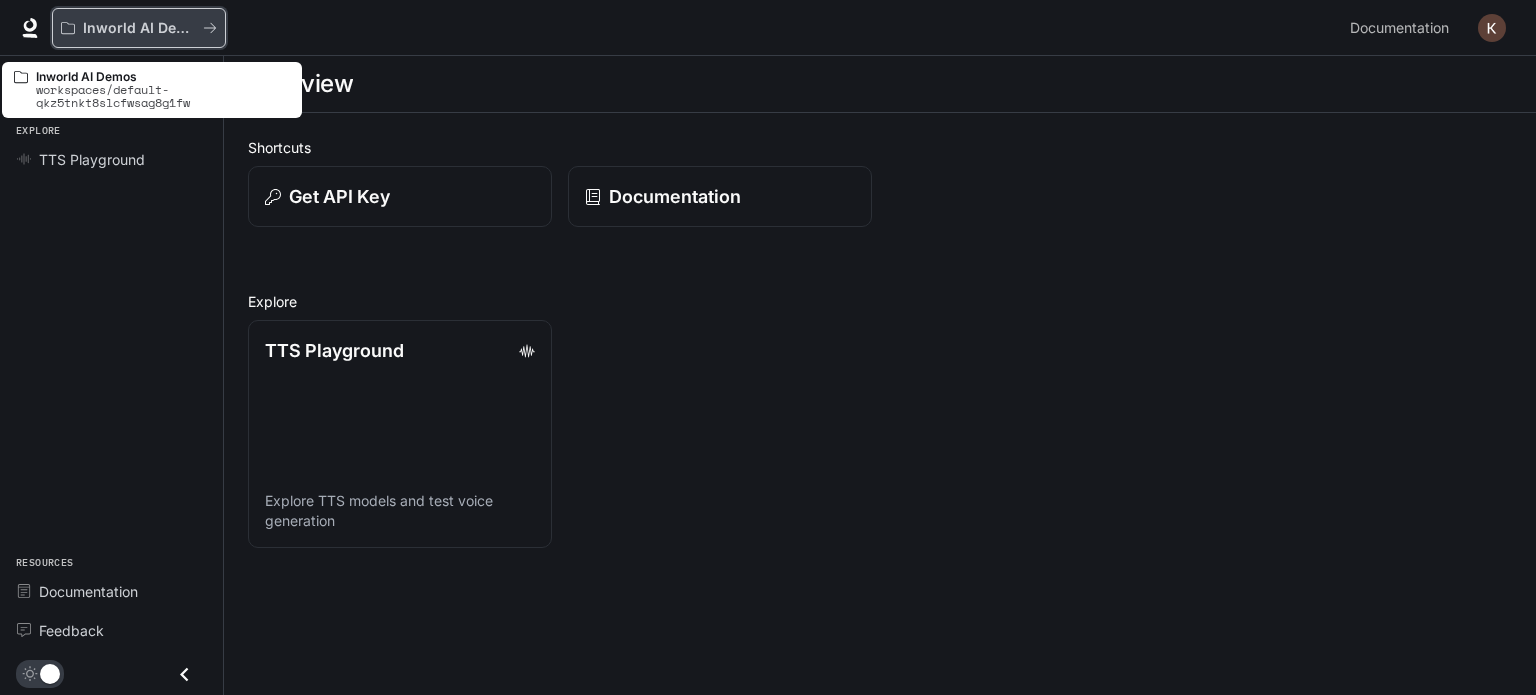 click on "Inworld AI Demos" at bounding box center (139, 28) 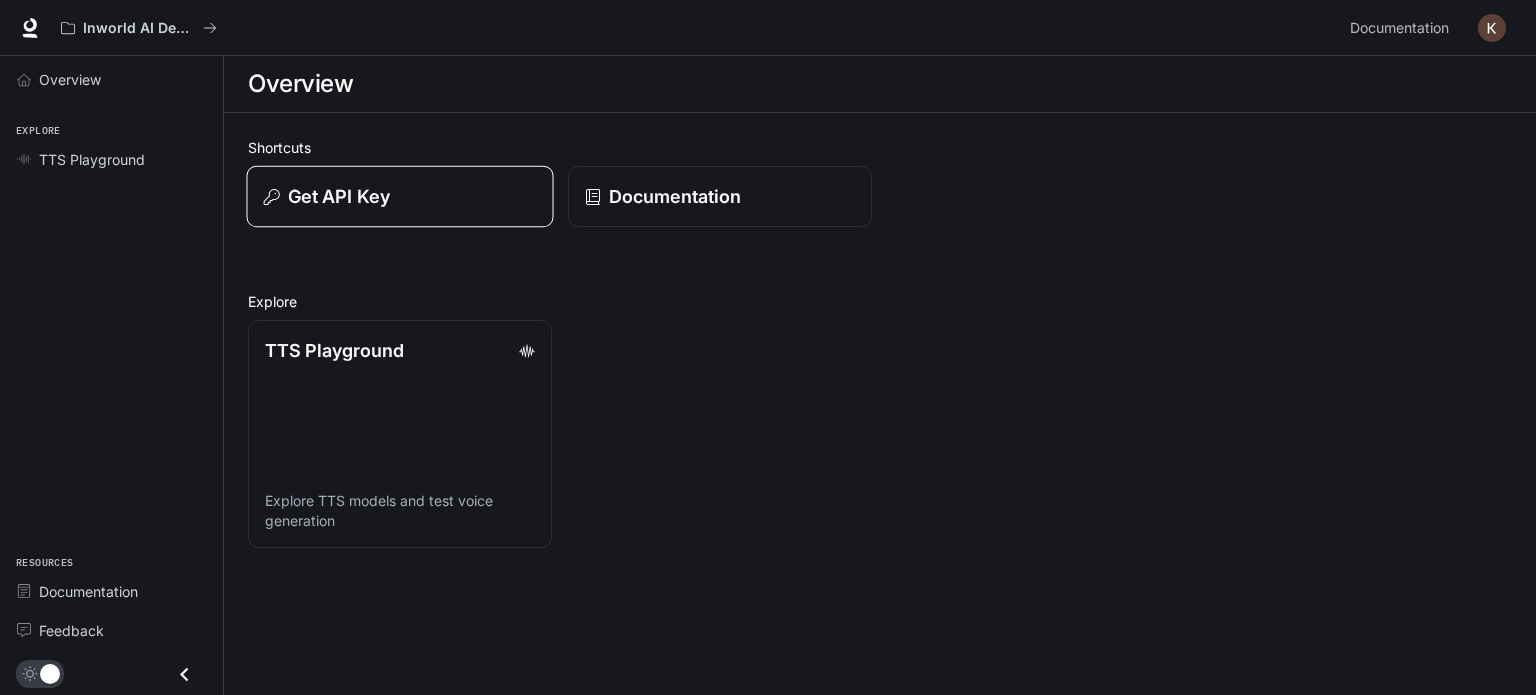 click on "Get API Key" at bounding box center [339, 196] 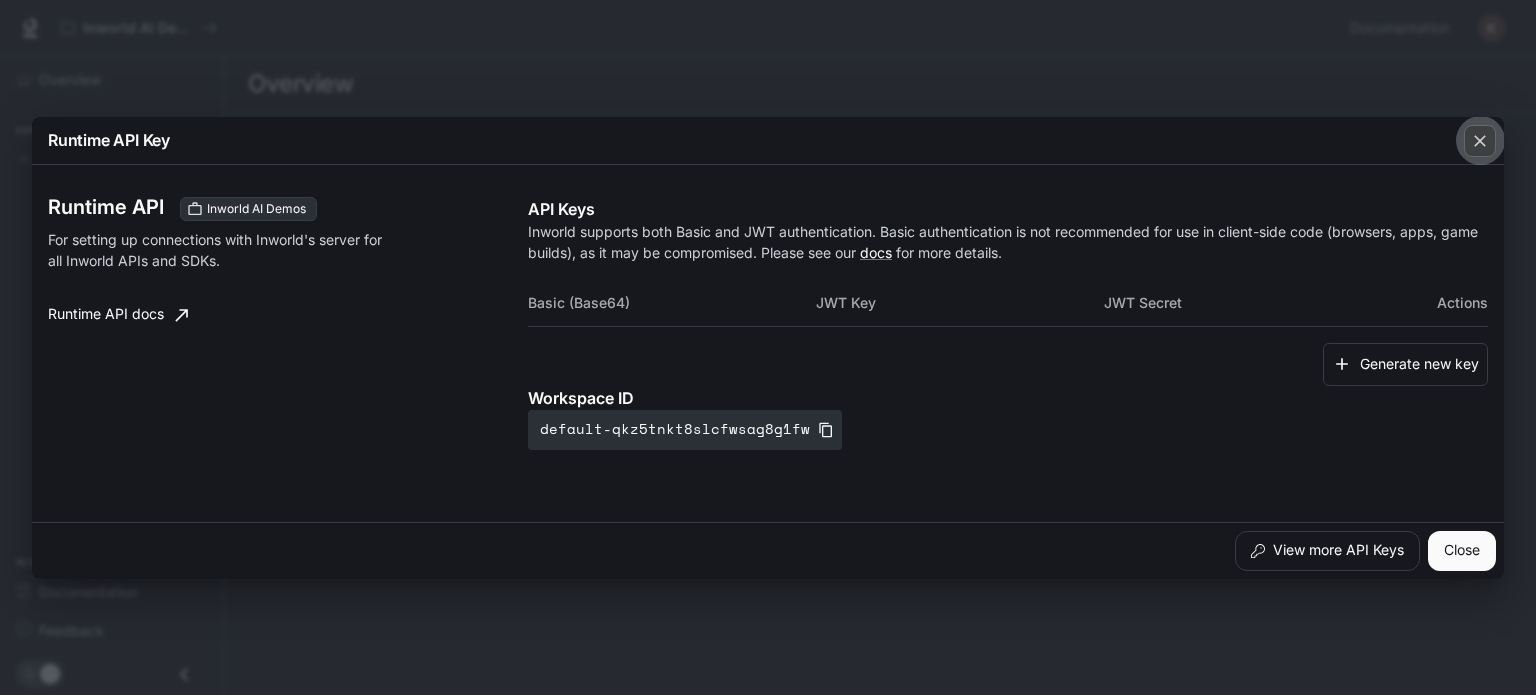 click 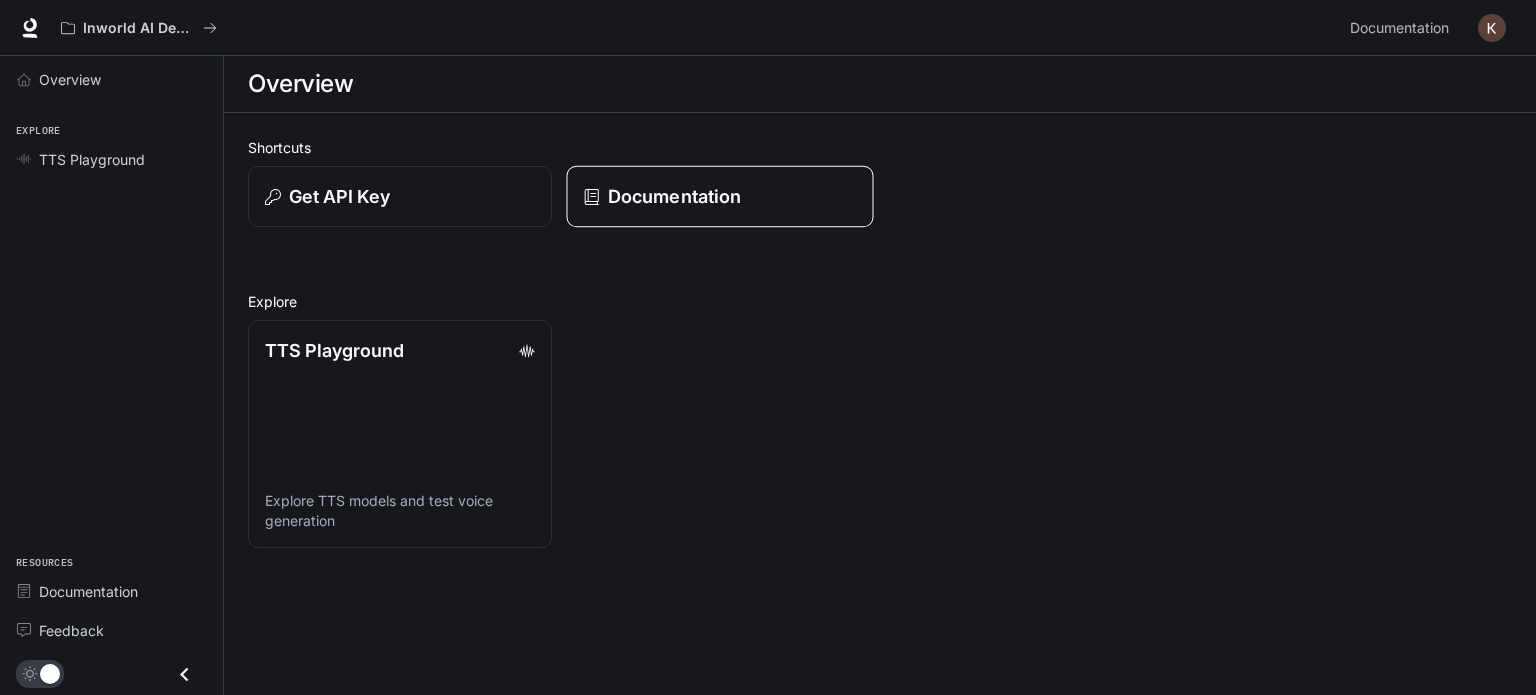 click on "Documentation" at bounding box center (719, 197) 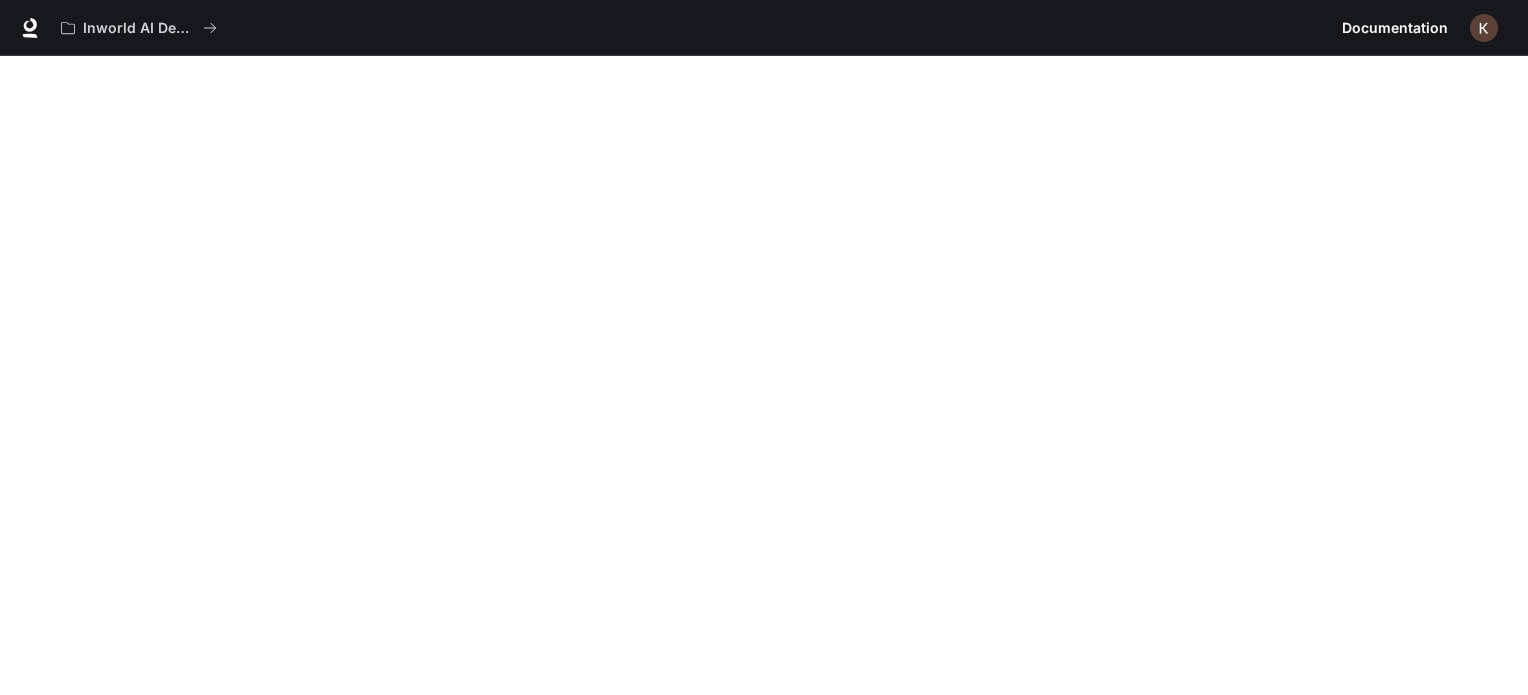 scroll, scrollTop: 56, scrollLeft: 0, axis: vertical 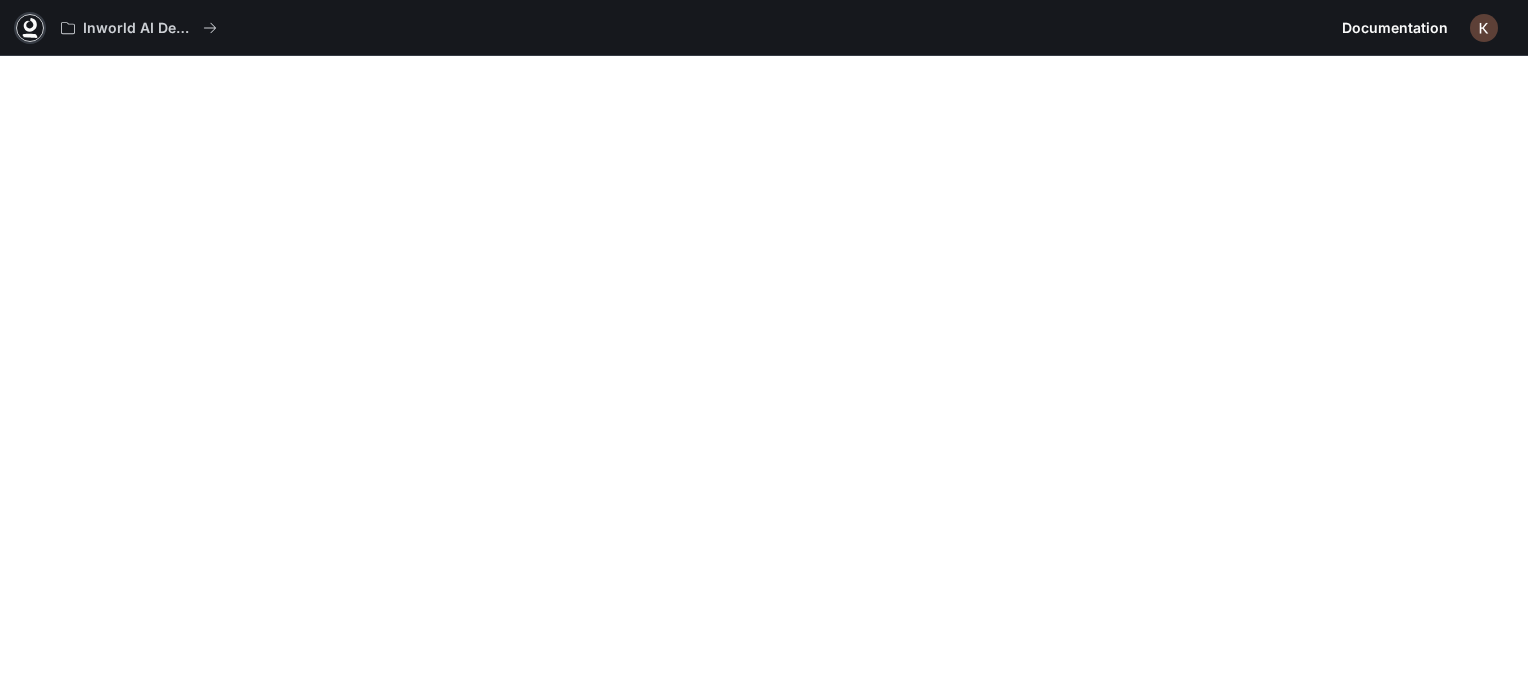 click 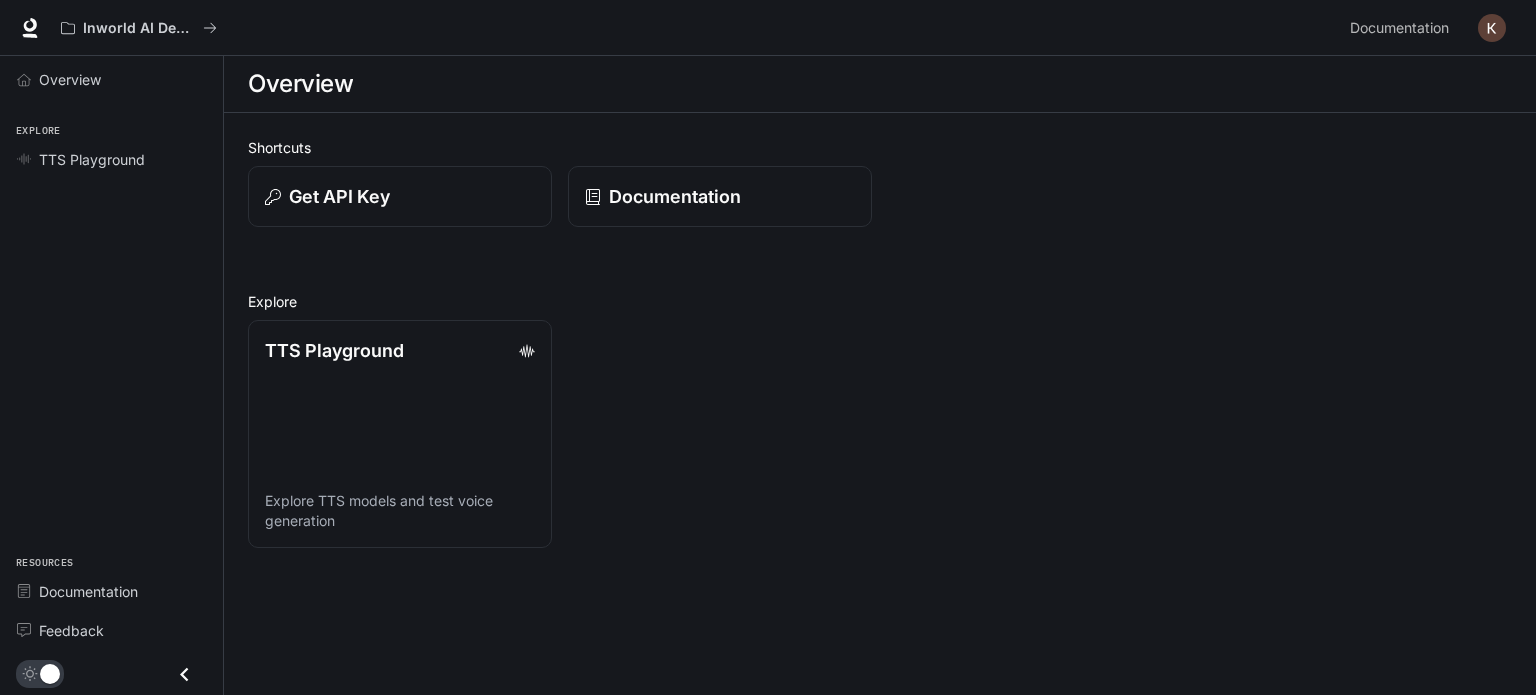 scroll, scrollTop: 0, scrollLeft: 0, axis: both 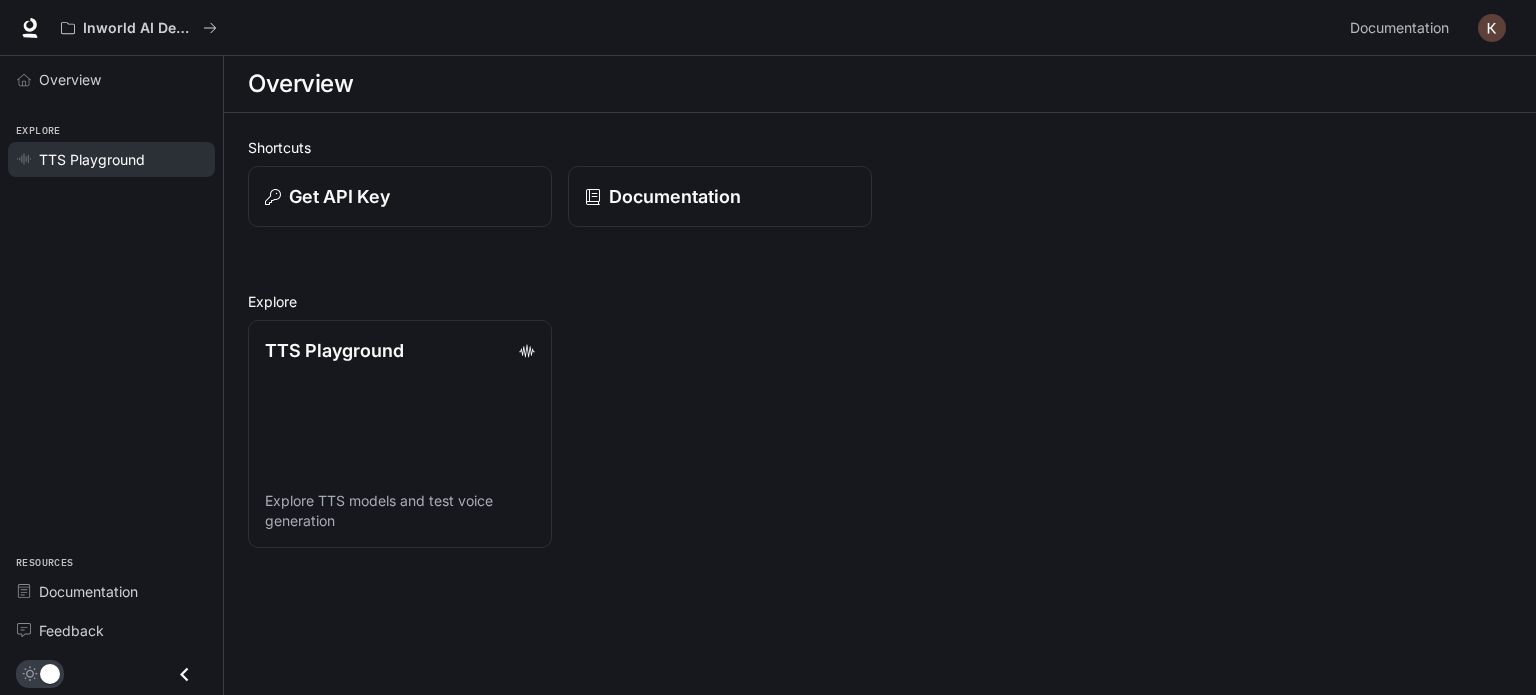click on "TTS Playground" at bounding box center (92, 159) 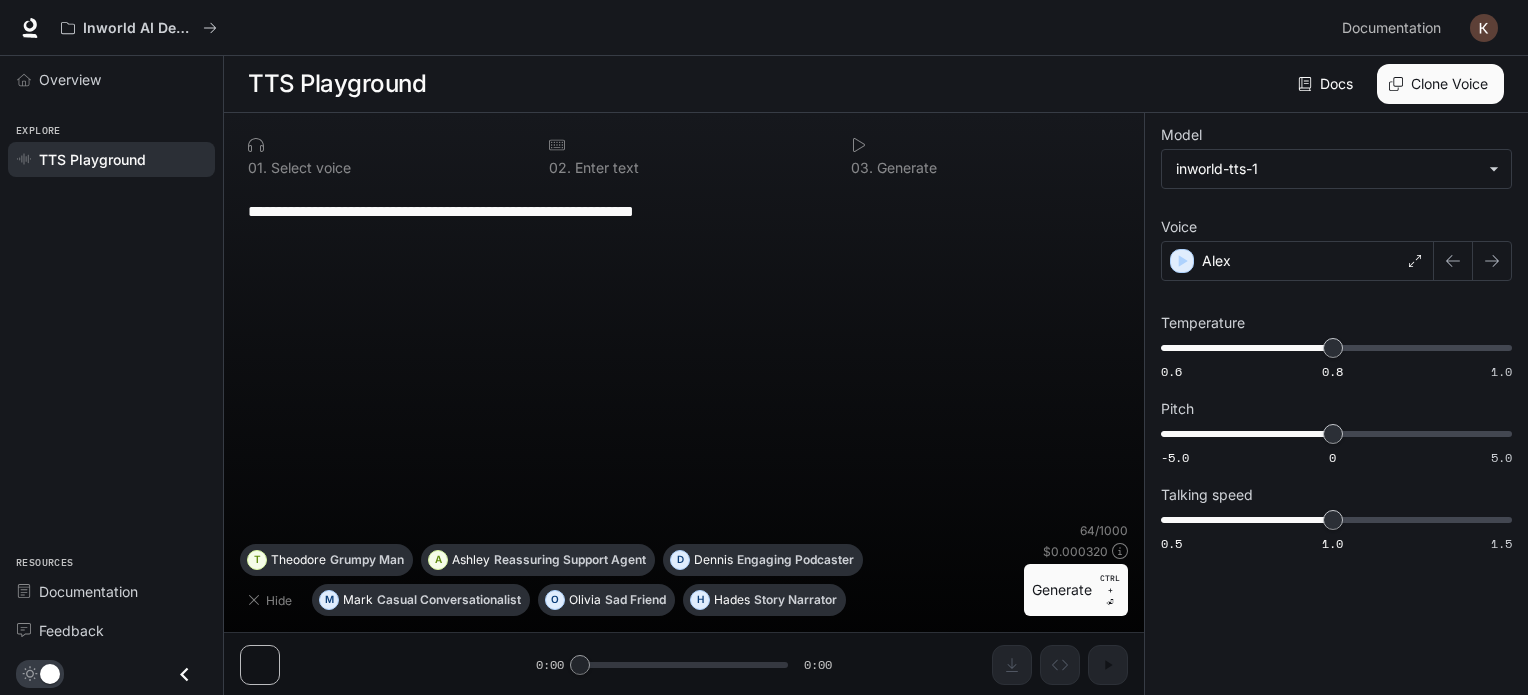click on "**********" at bounding box center (684, 354) 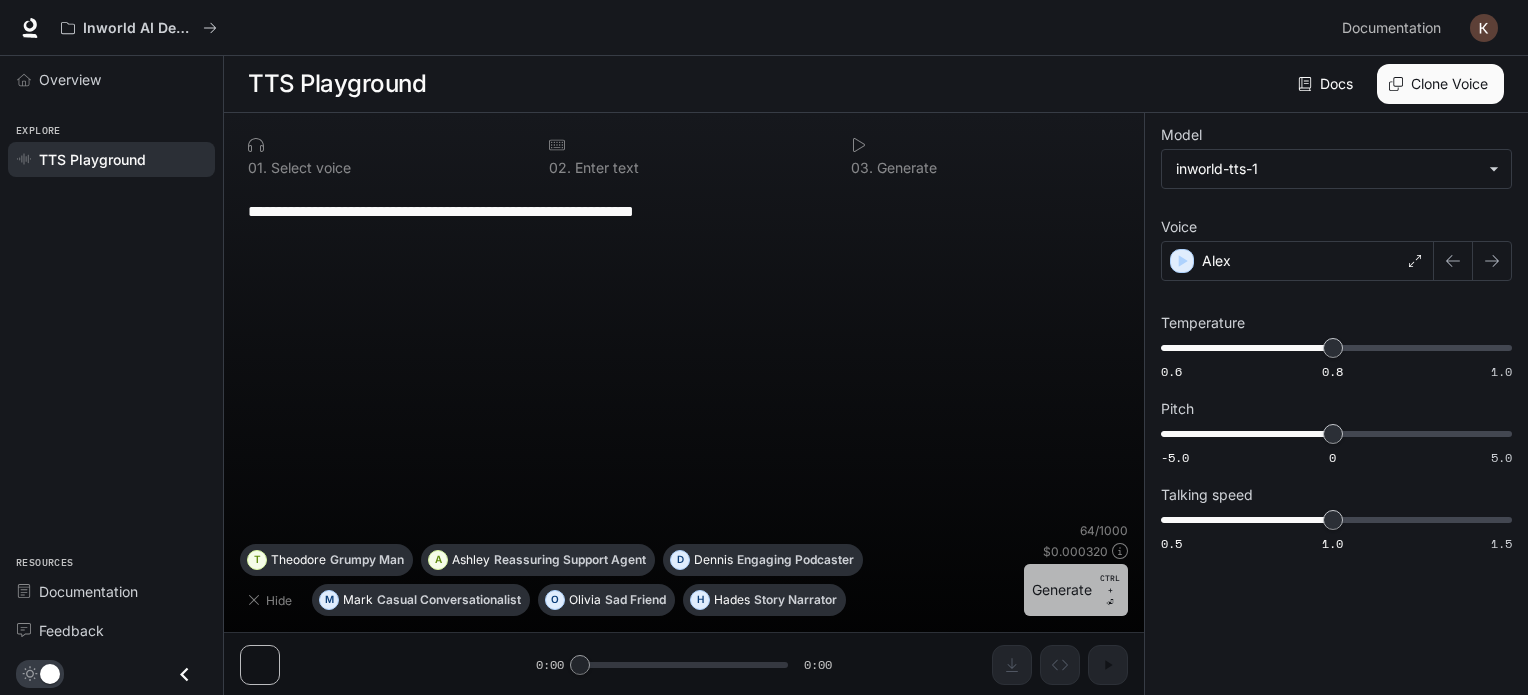 click on "Generate CTRL +  ⏎" at bounding box center [1076, 590] 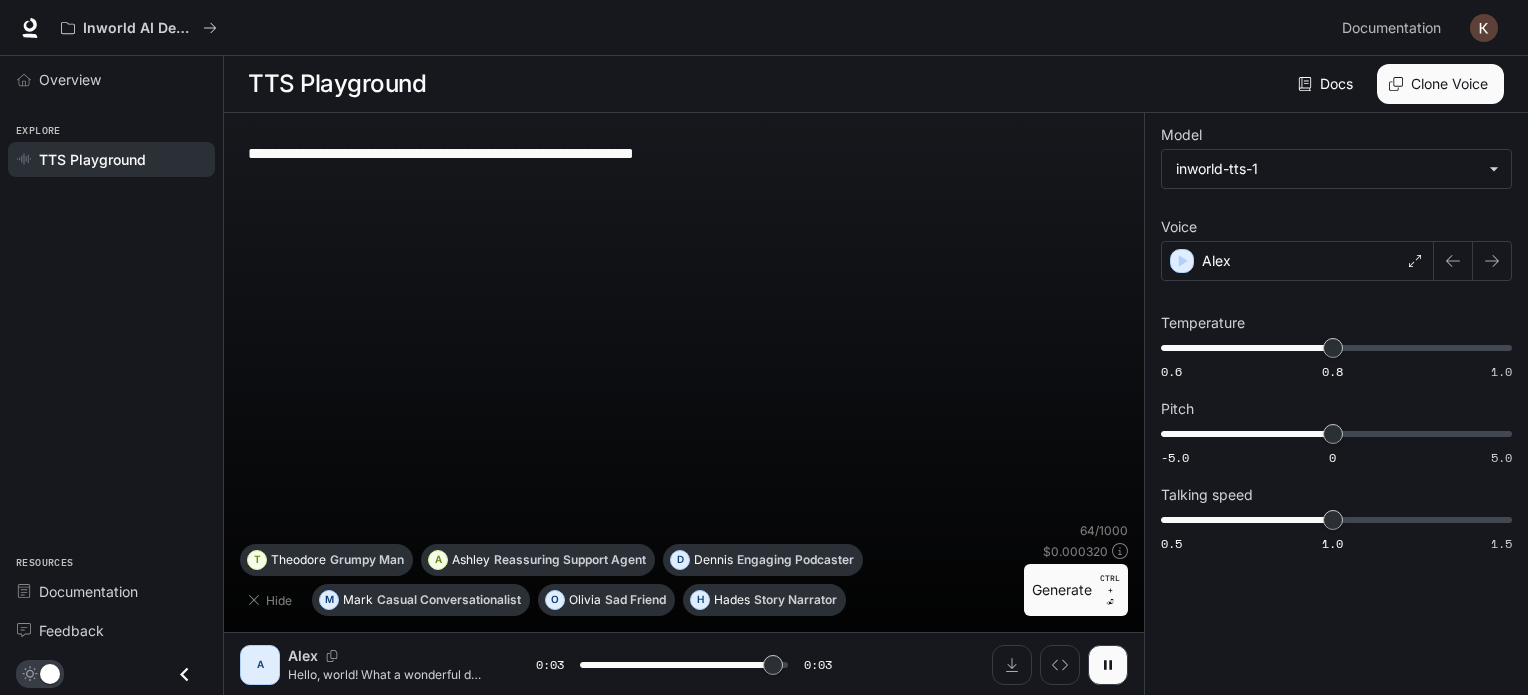 type on "*" 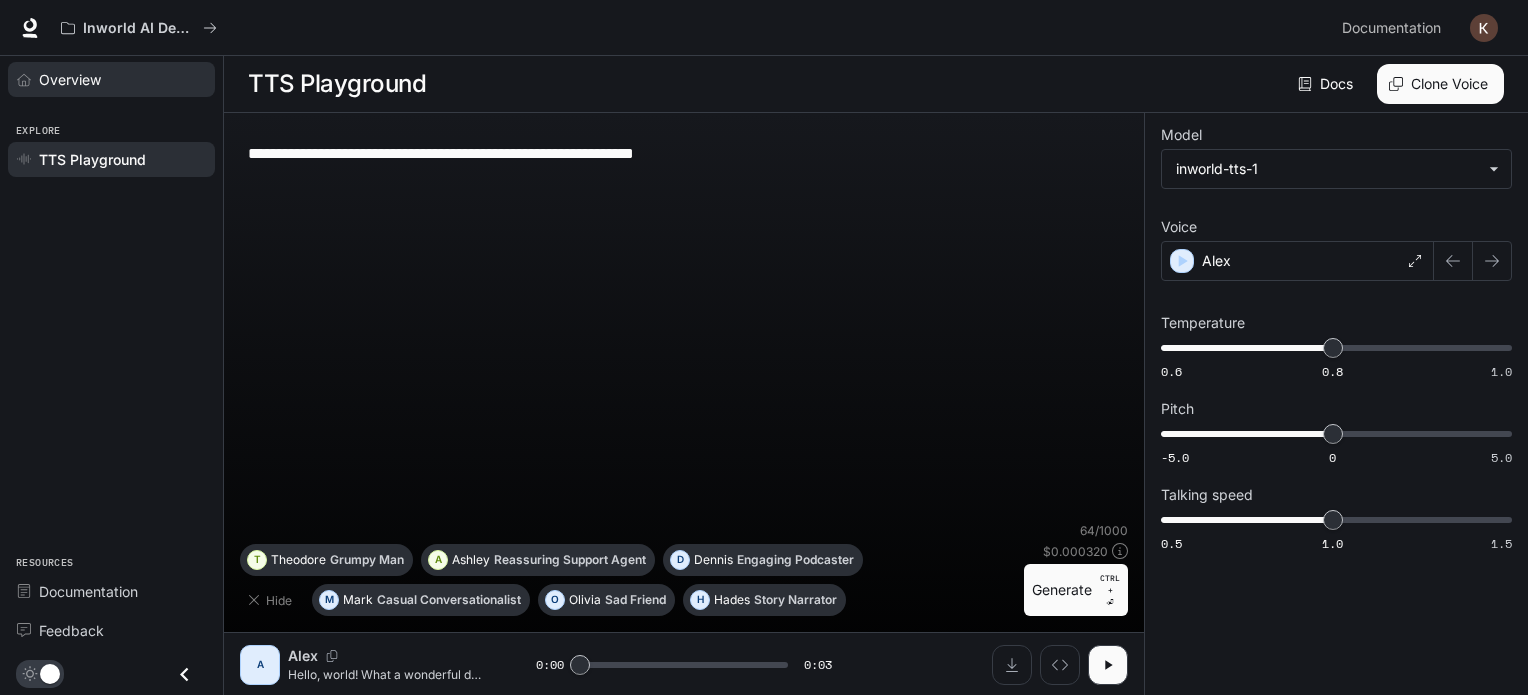 click on "Overview" at bounding box center (70, 79) 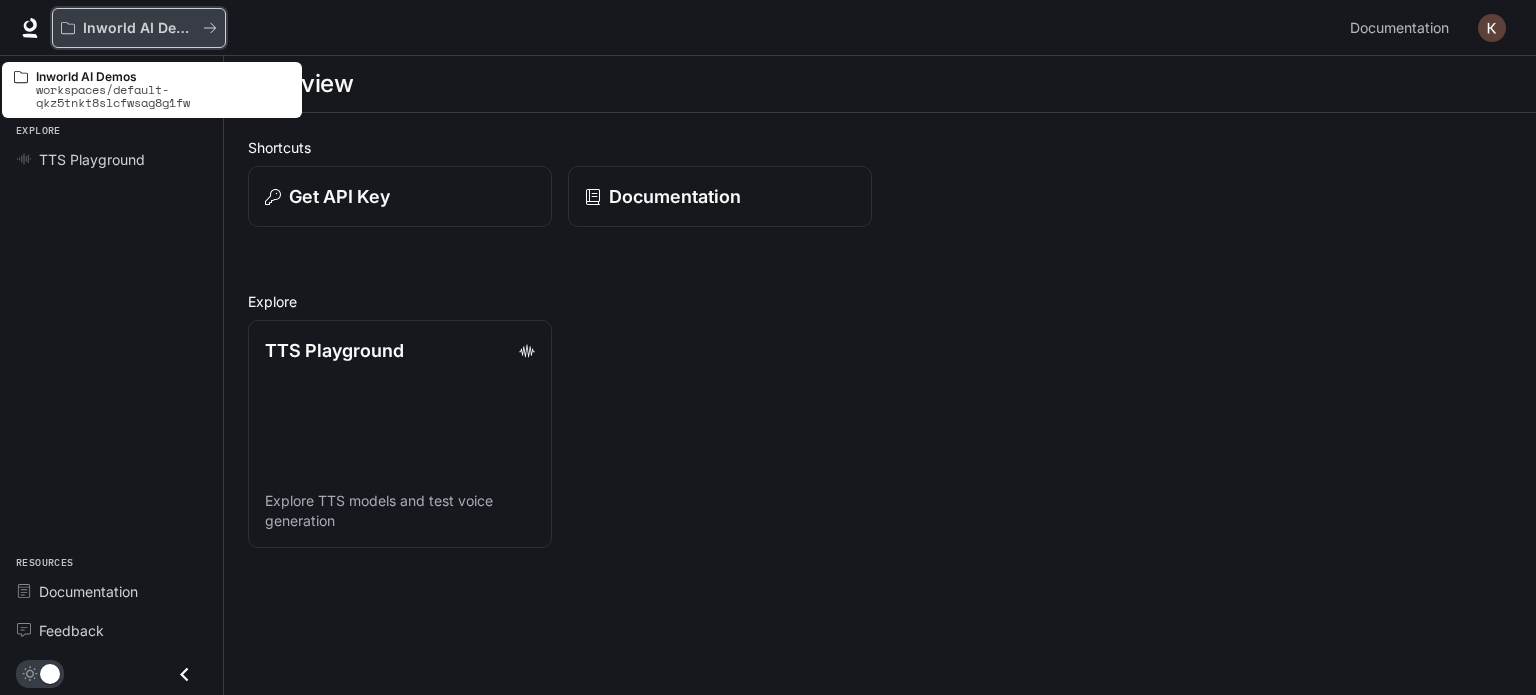 click 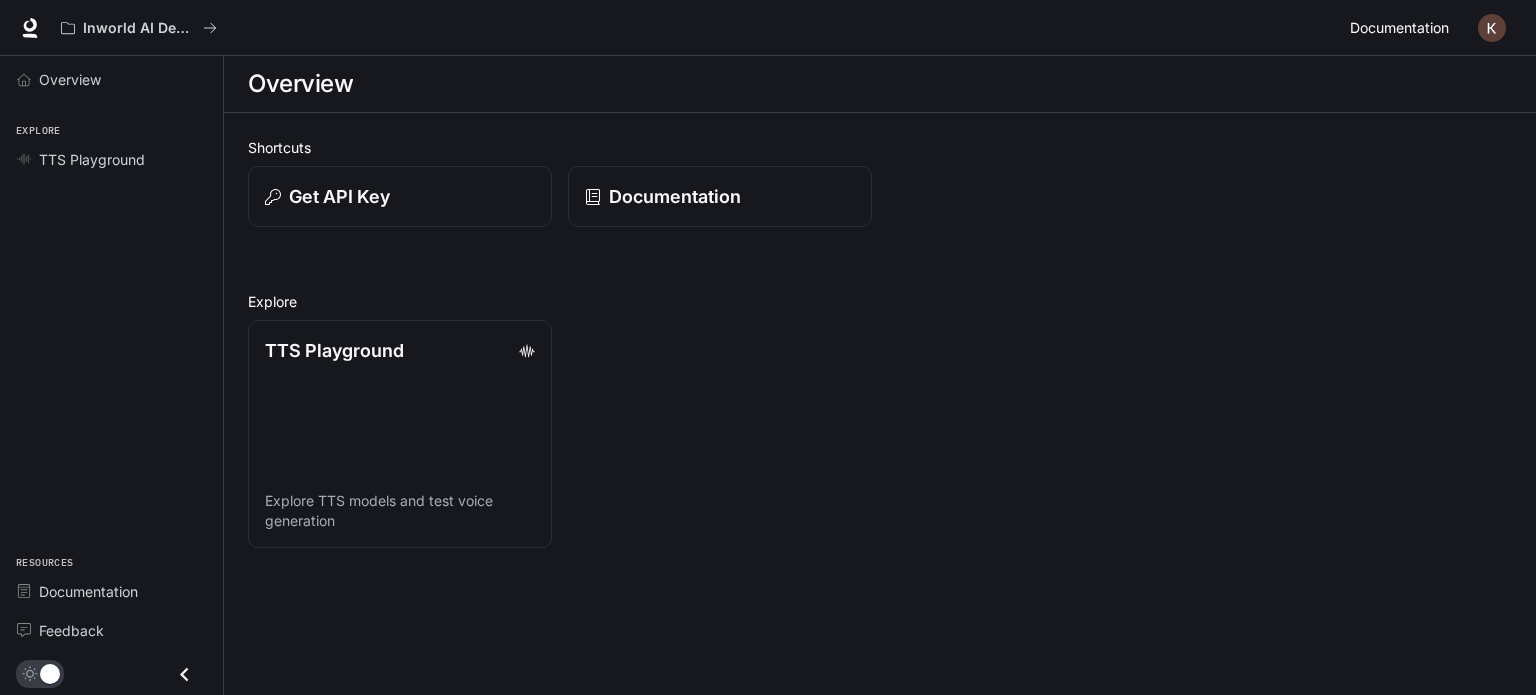 click on "Documentation" at bounding box center [1399, 28] 